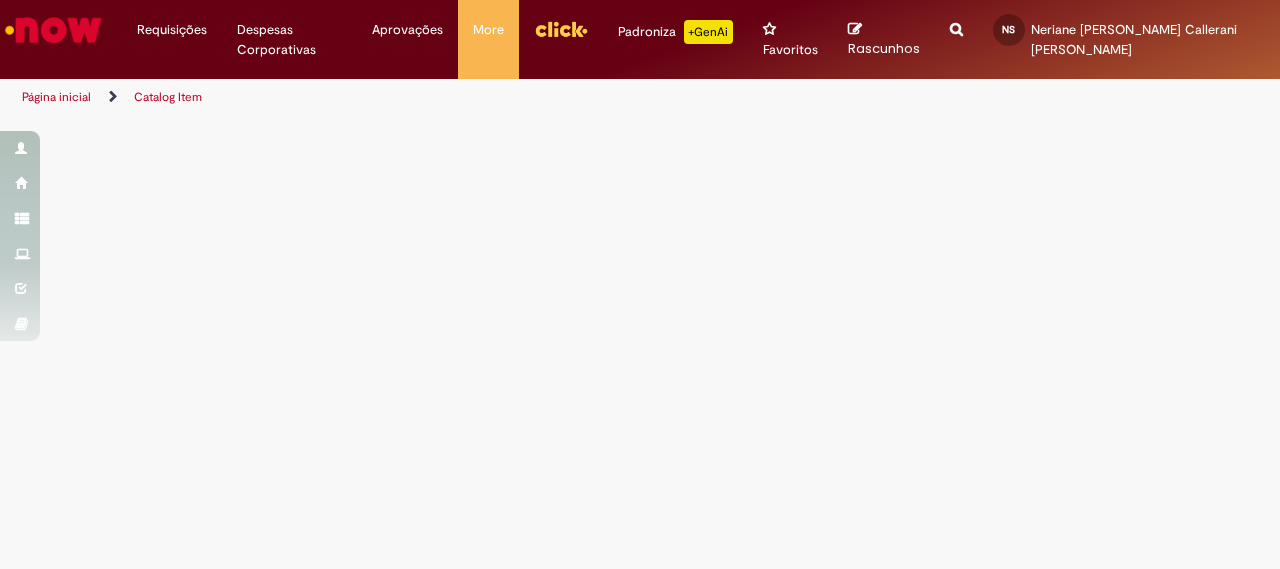 scroll, scrollTop: 0, scrollLeft: 0, axis: both 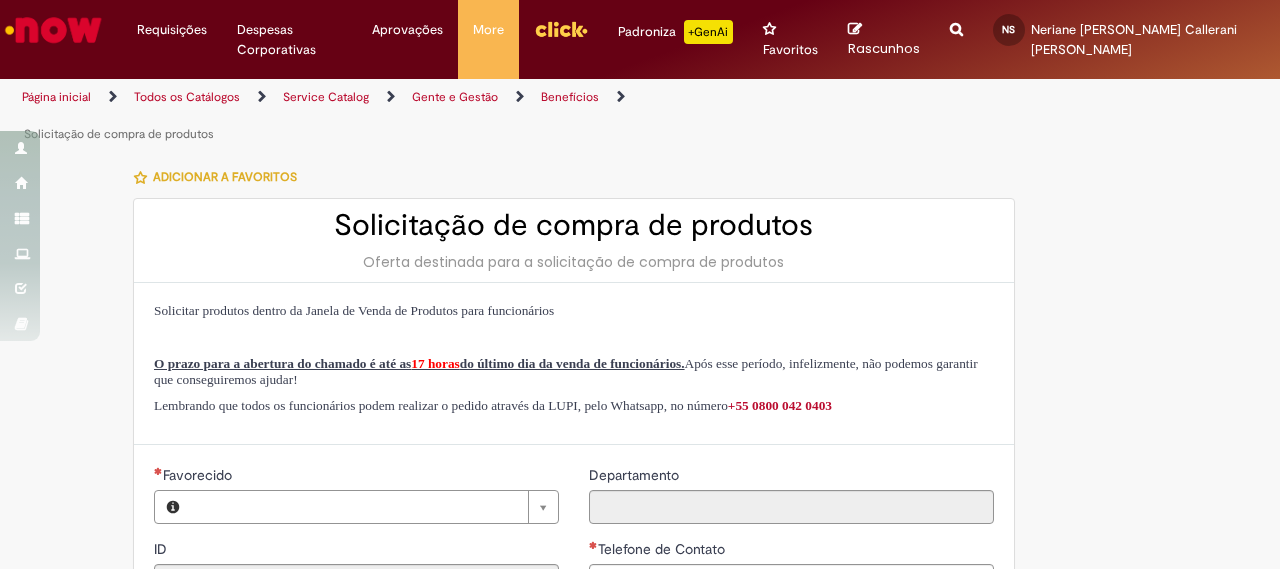 type on "********" 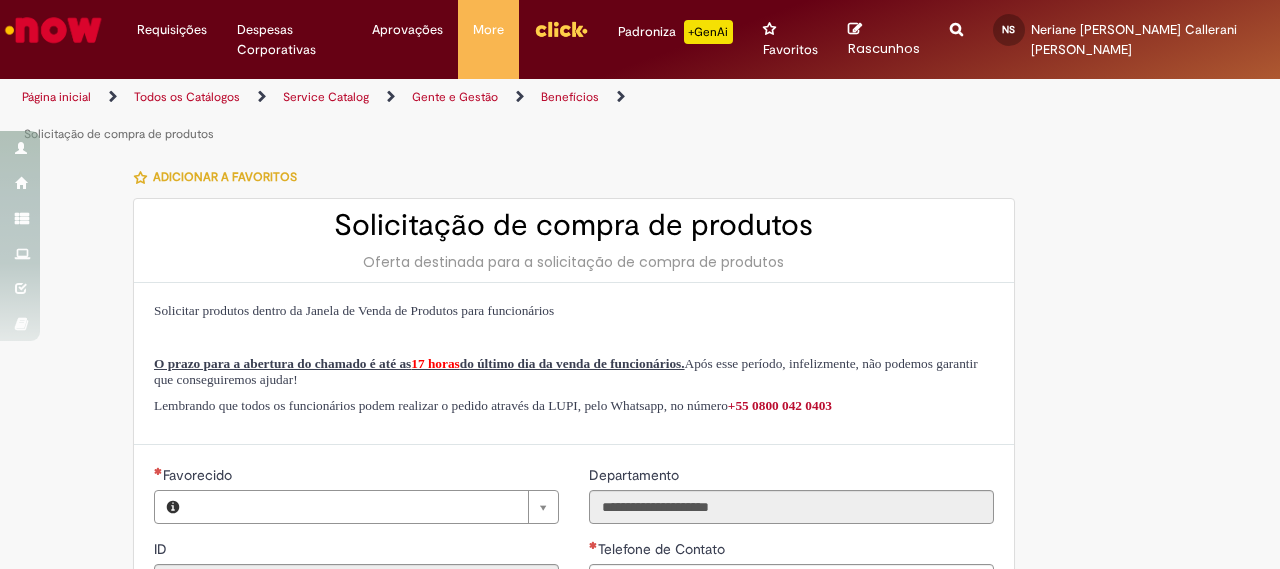 type on "**********" 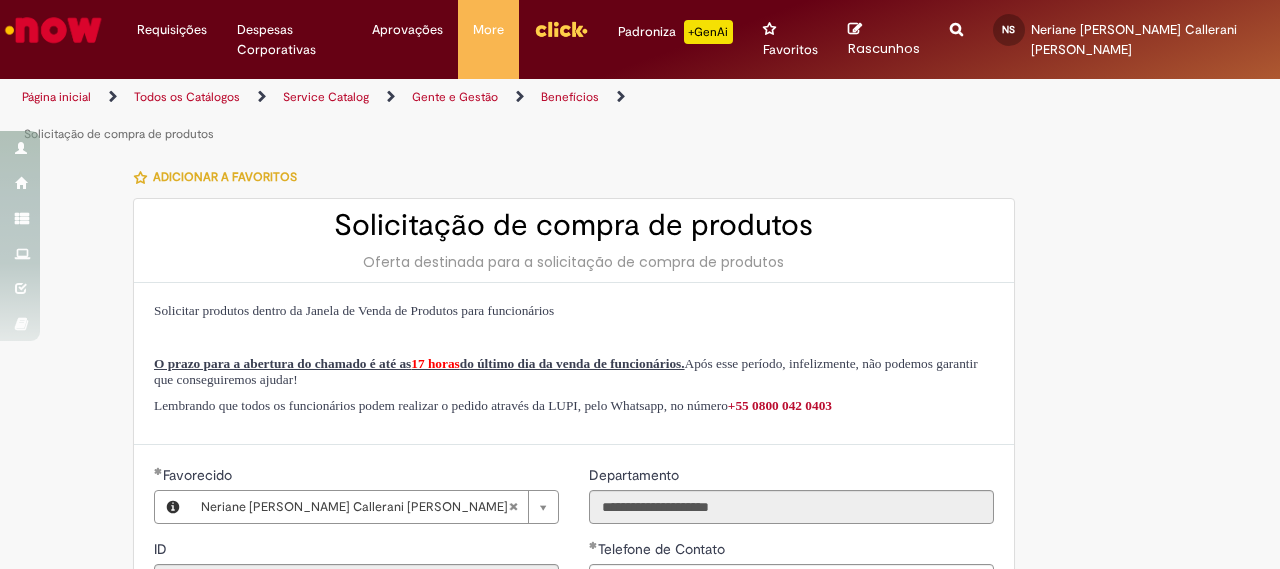 type on "**********" 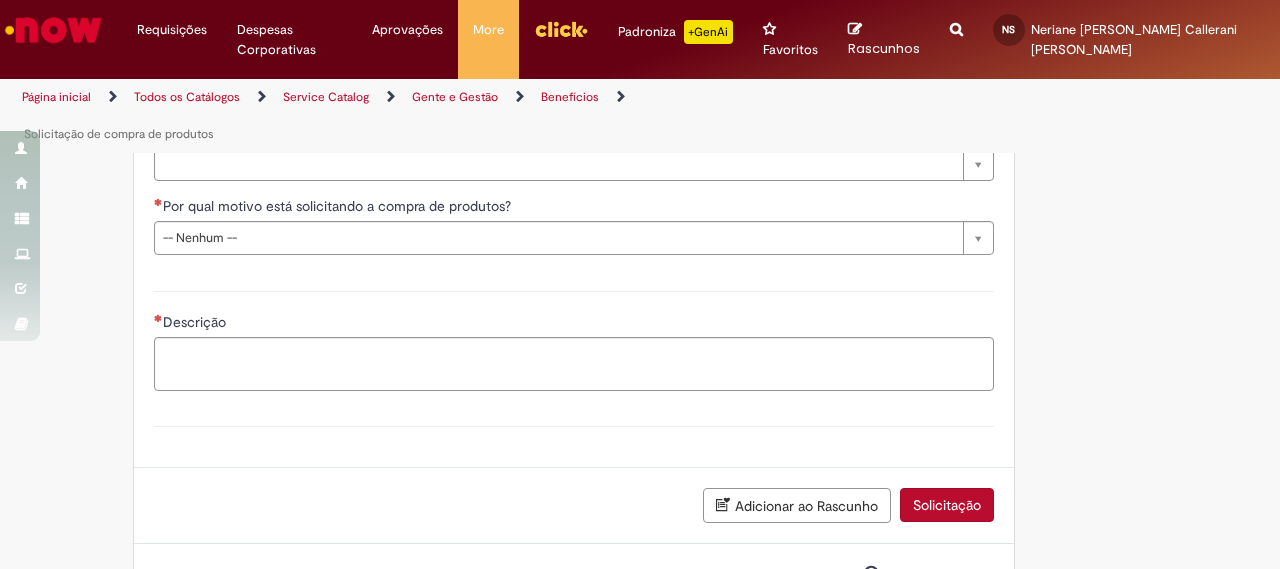 scroll, scrollTop: 757, scrollLeft: 0, axis: vertical 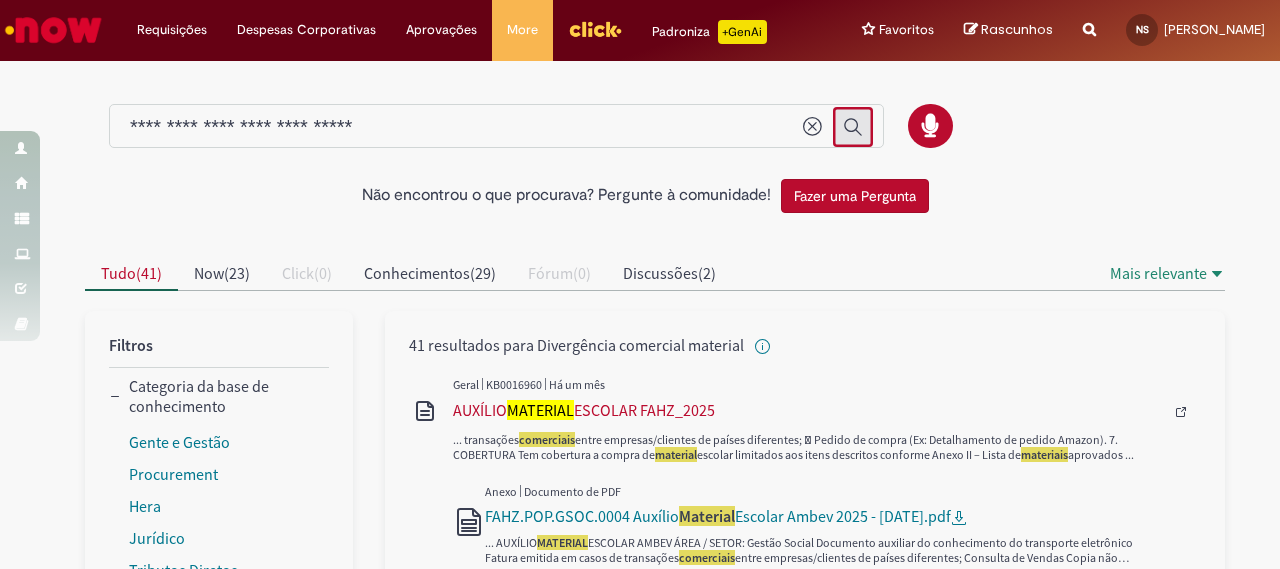 click 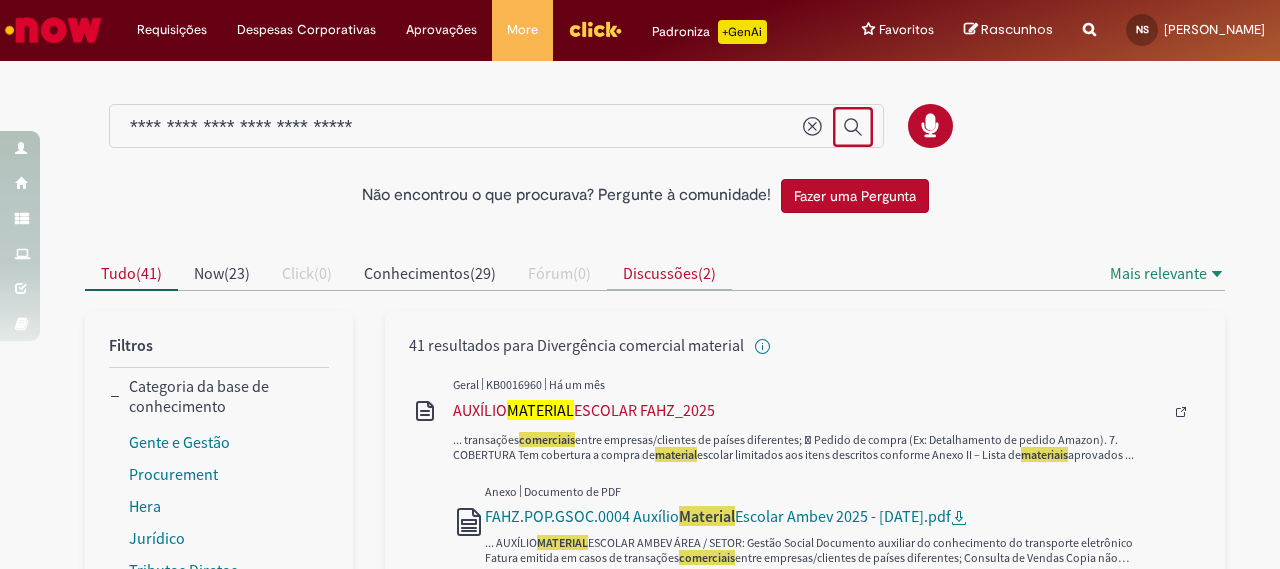 type 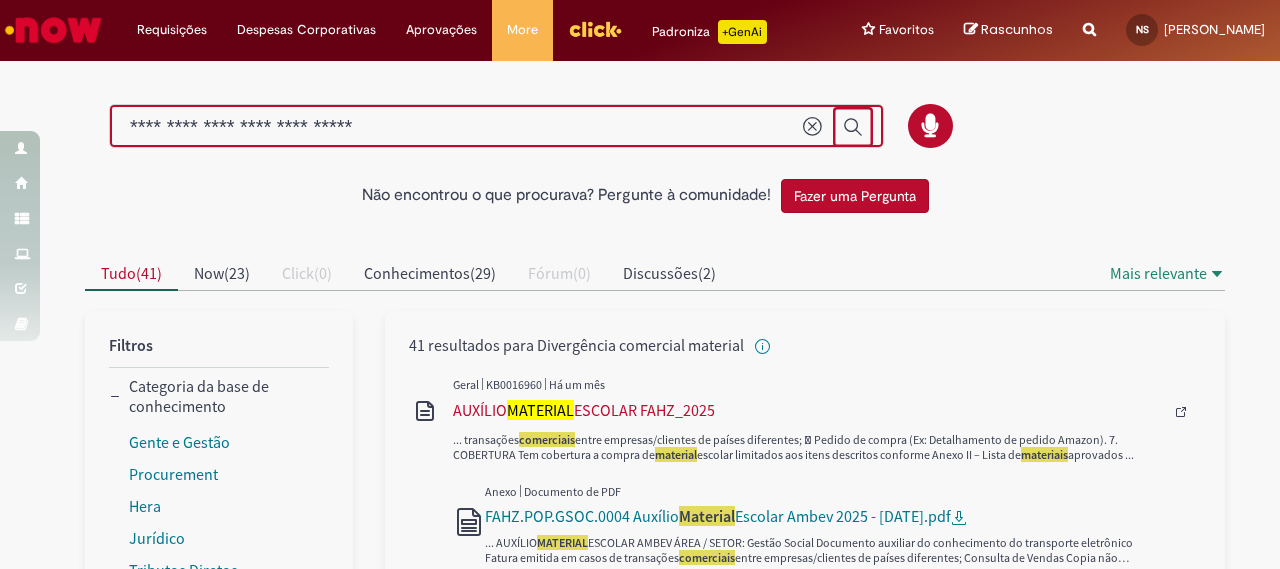 drag, startPoint x: 396, startPoint y: 148, endPoint x: 53, endPoint y: 130, distance: 343.472 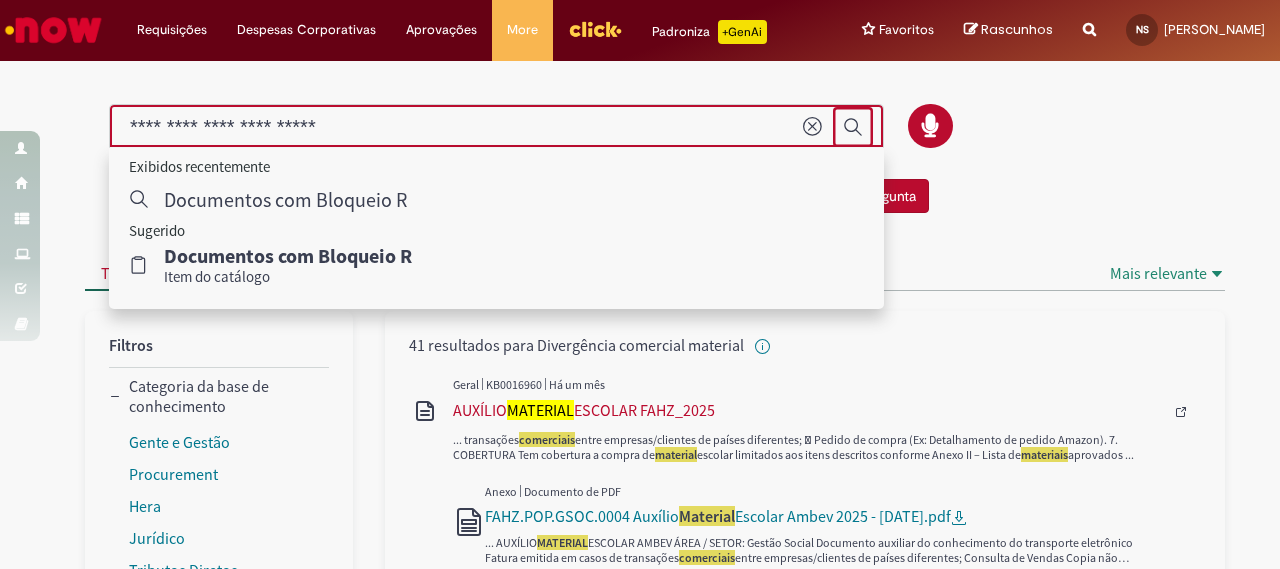 type on "**********" 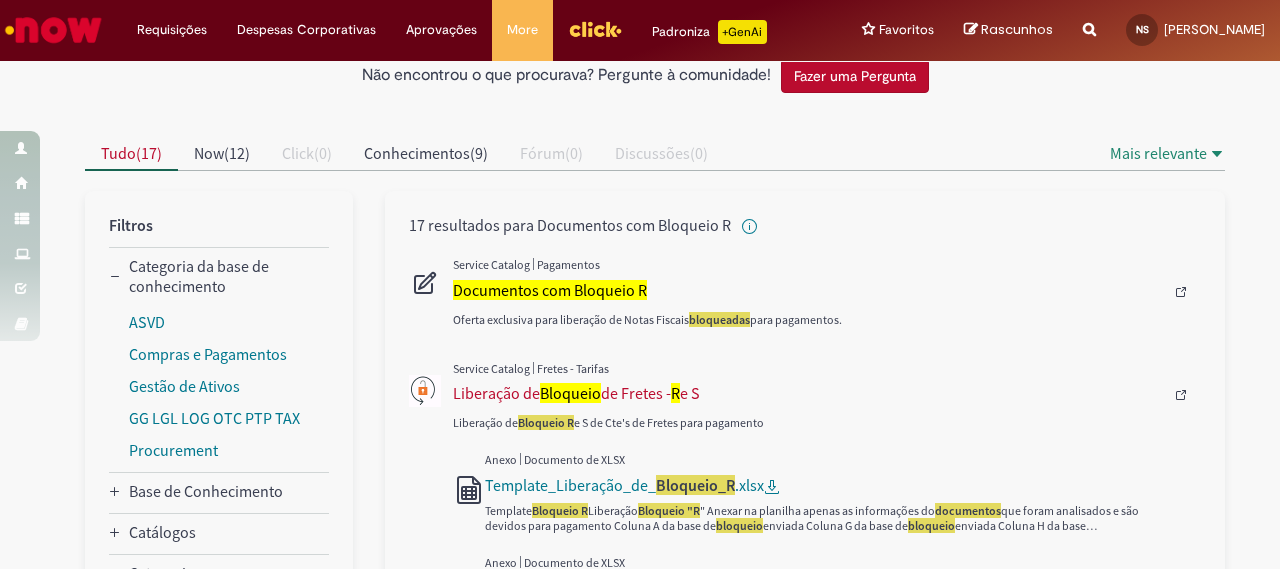 scroll, scrollTop: 200, scrollLeft: 0, axis: vertical 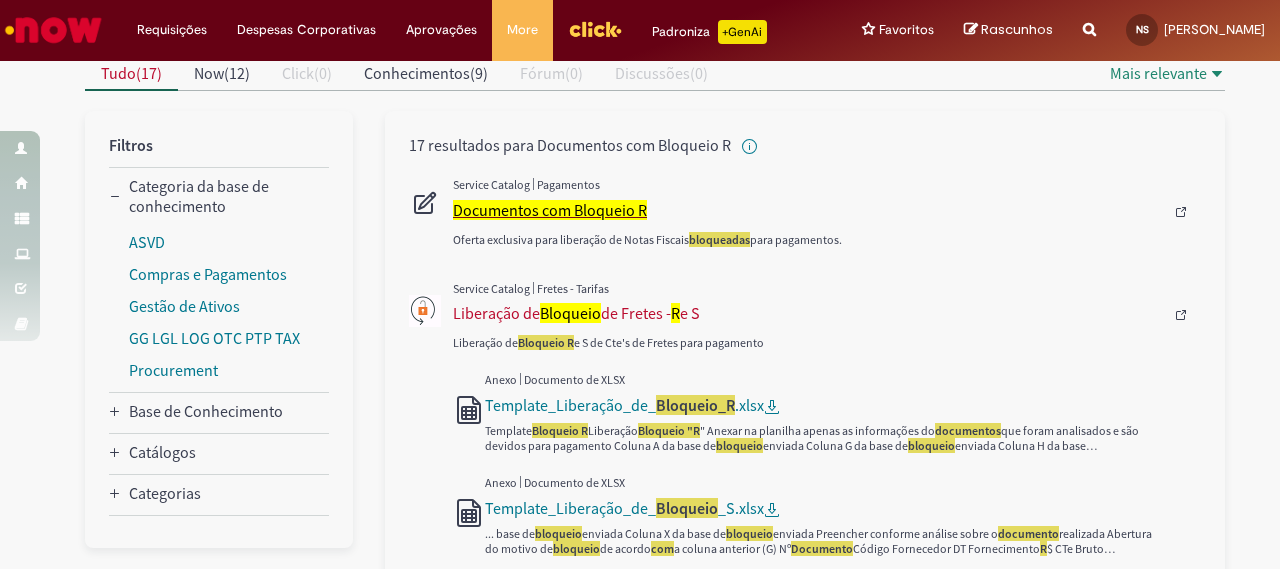 click on "Documentos com Bloqueio R" at bounding box center [550, 210] 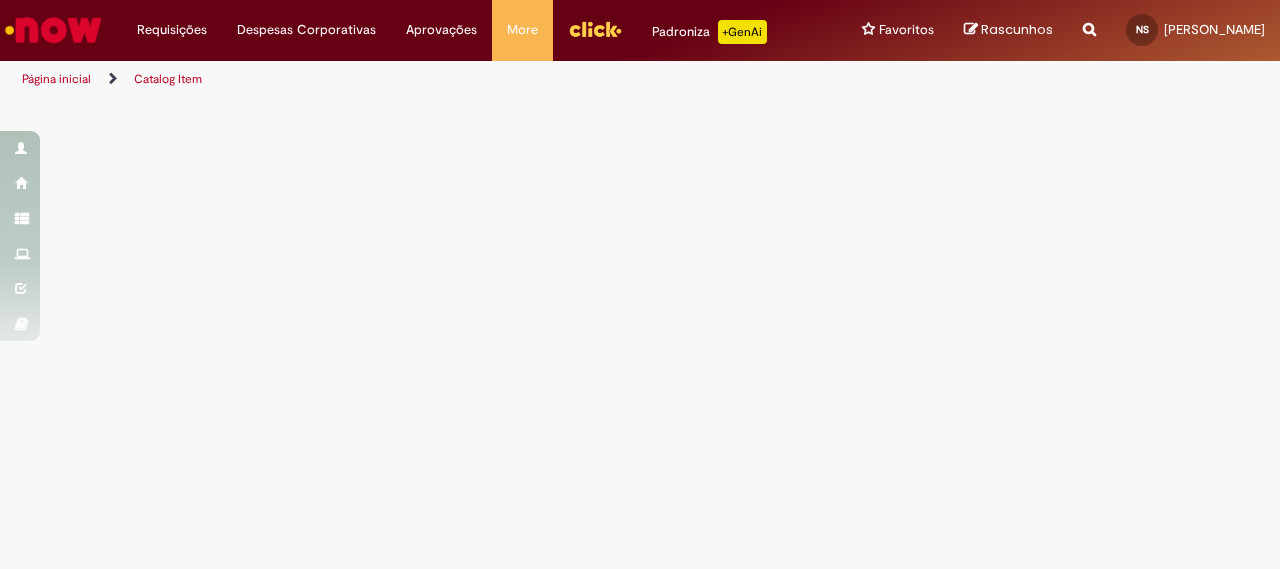 scroll, scrollTop: 0, scrollLeft: 0, axis: both 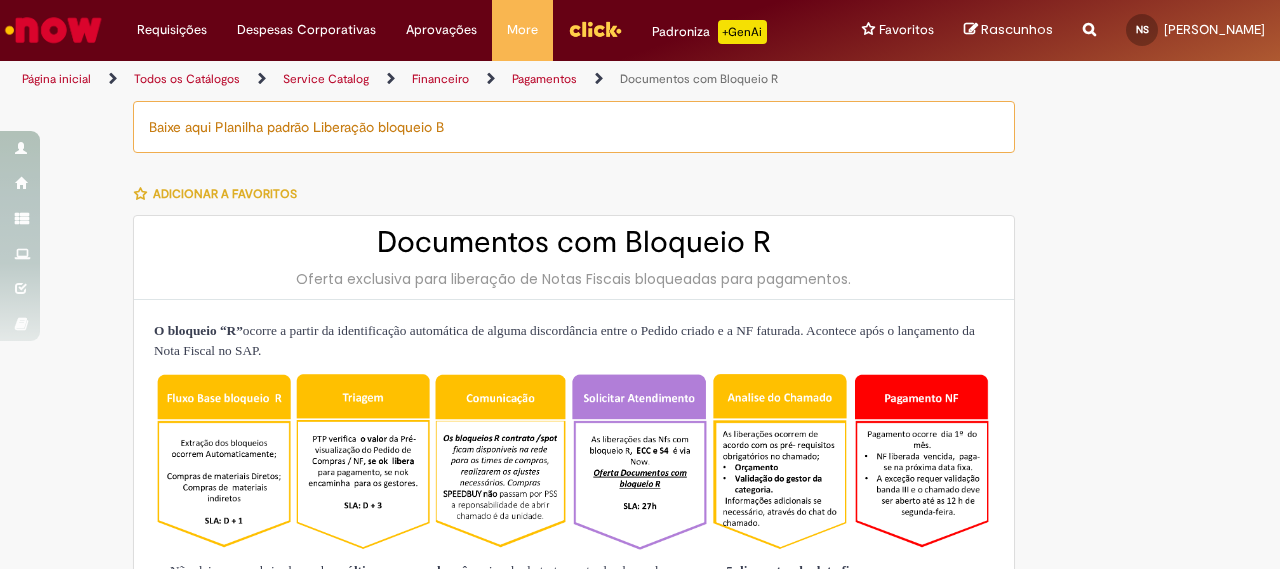 type on "********" 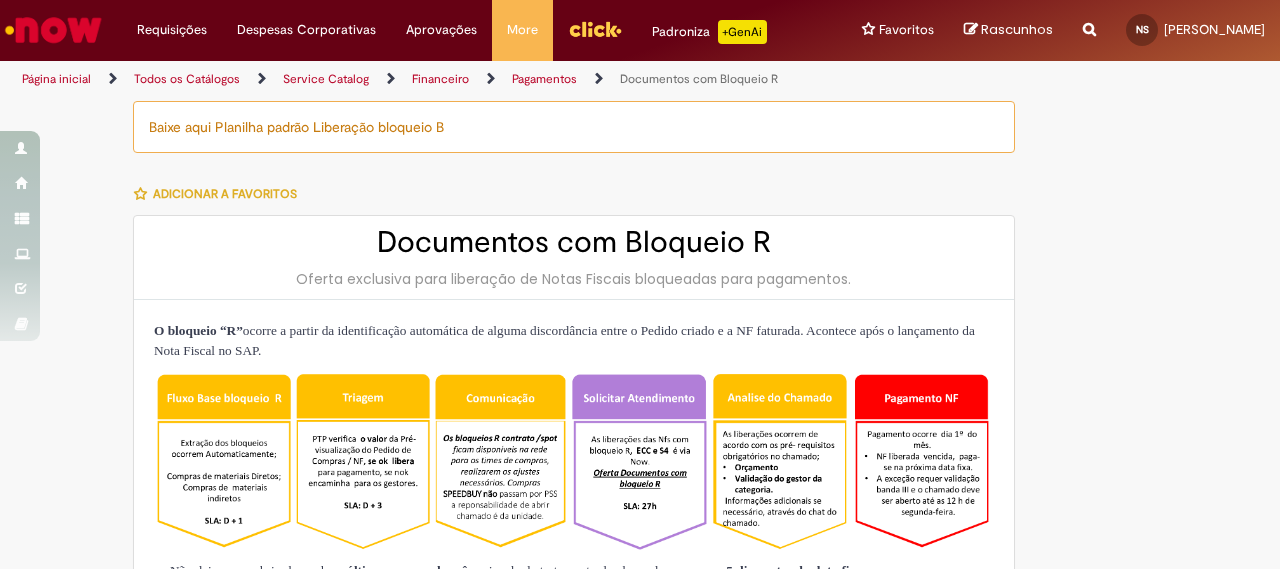 type on "**********" 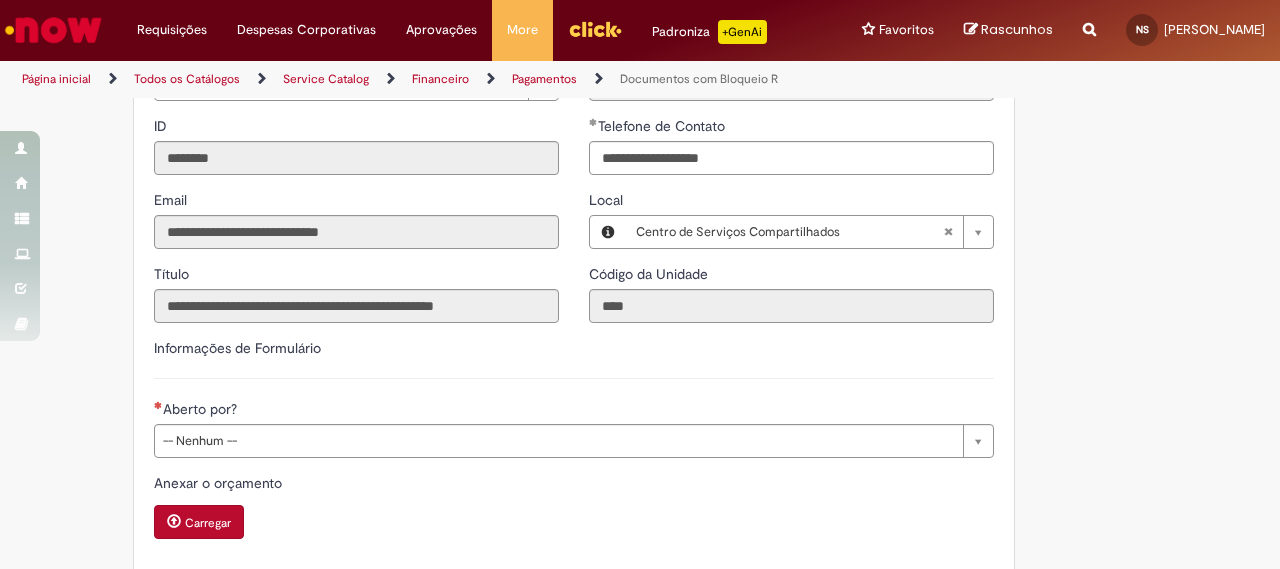 scroll, scrollTop: 1300, scrollLeft: 0, axis: vertical 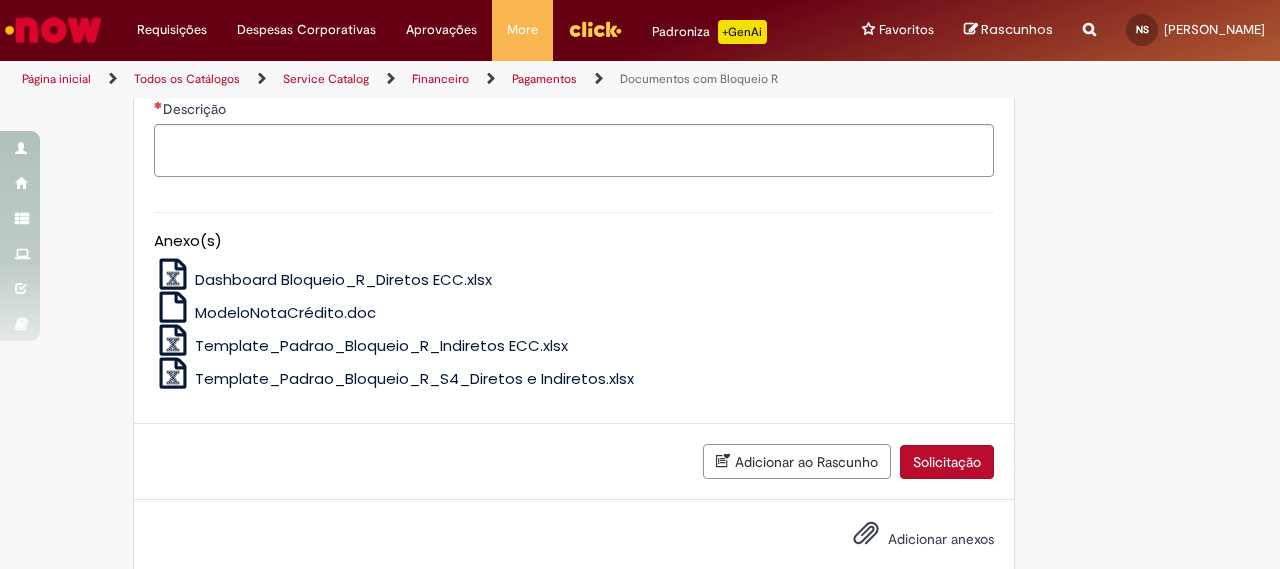 click on "Template_Padrao_Bloqueio_R_S4_Diretos e Indiretos.xlsx" at bounding box center [414, 378] 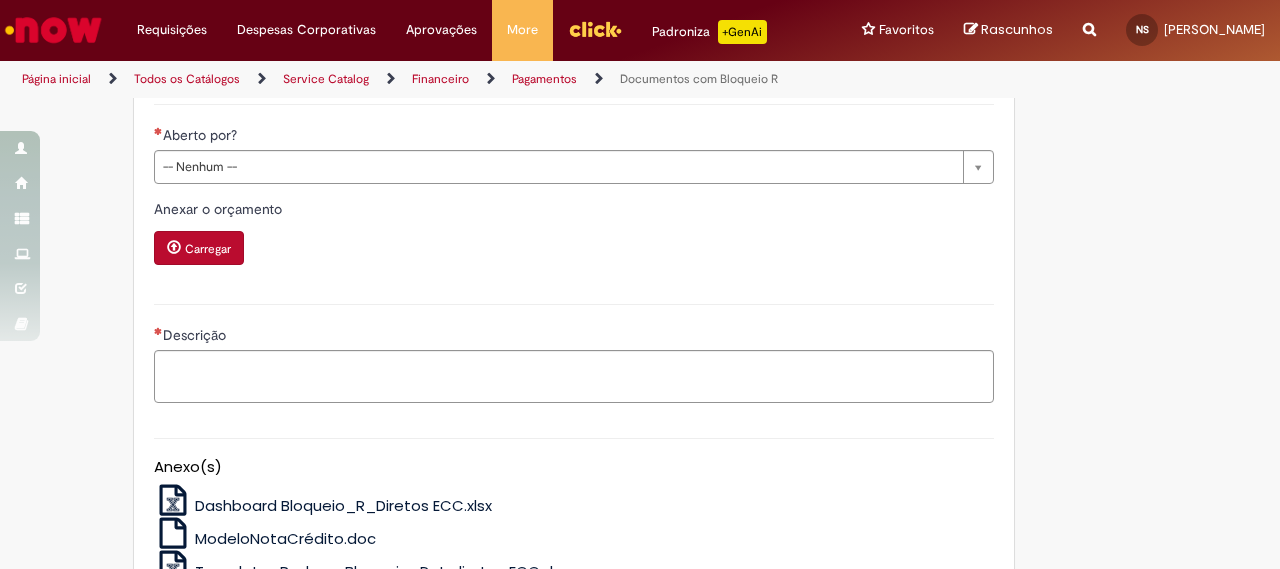 scroll, scrollTop: 1754, scrollLeft: 0, axis: vertical 